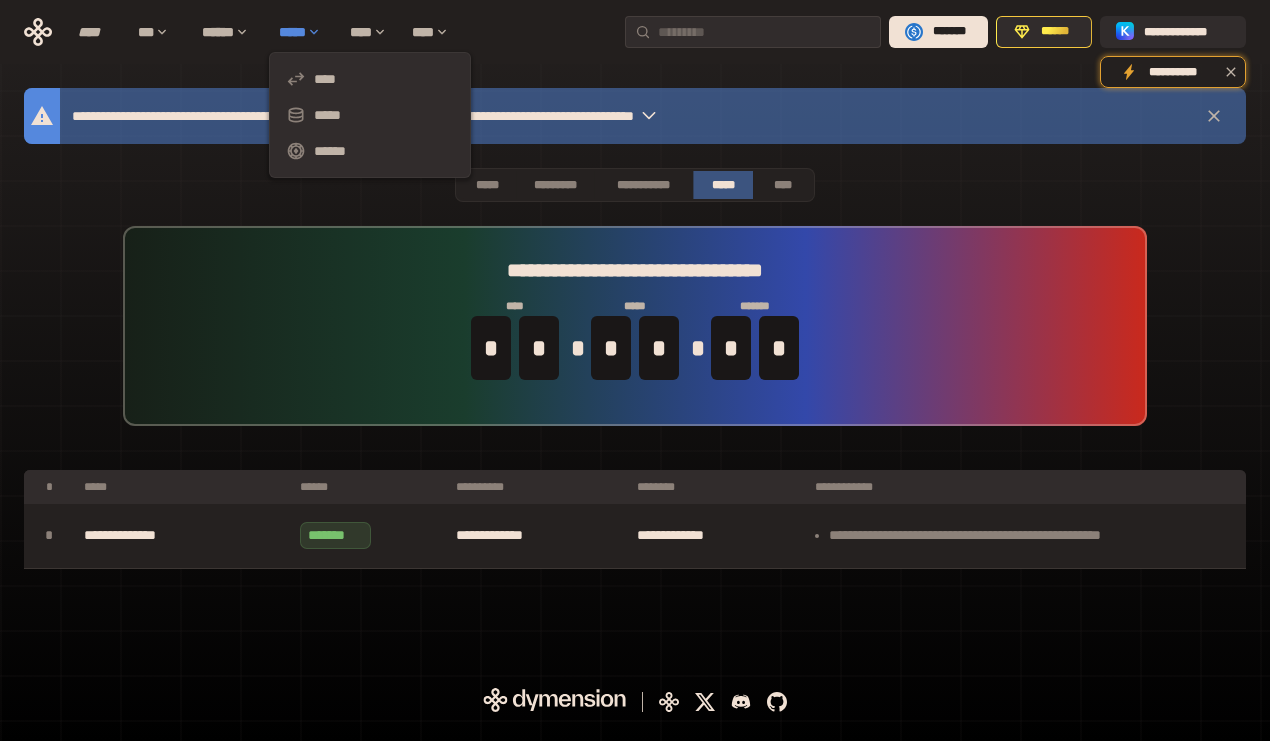 scroll, scrollTop: 0, scrollLeft: 0, axis: both 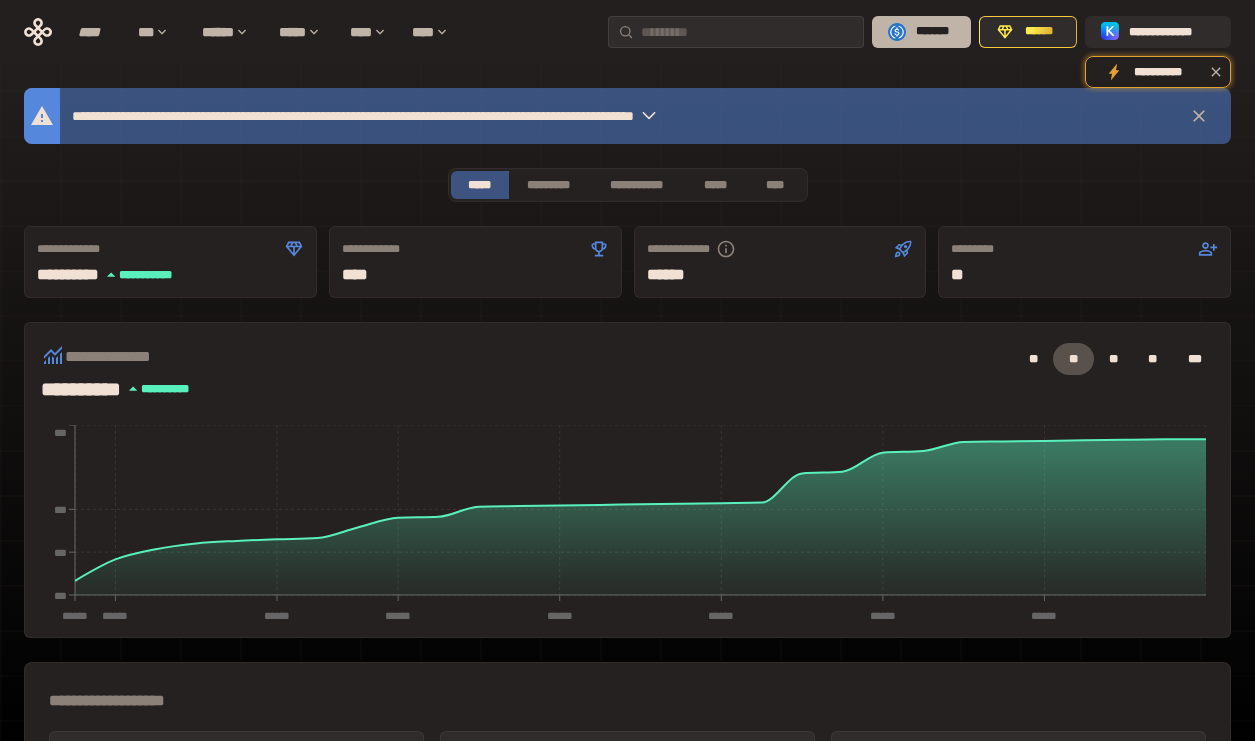 click on "*******" at bounding box center (932, 32) 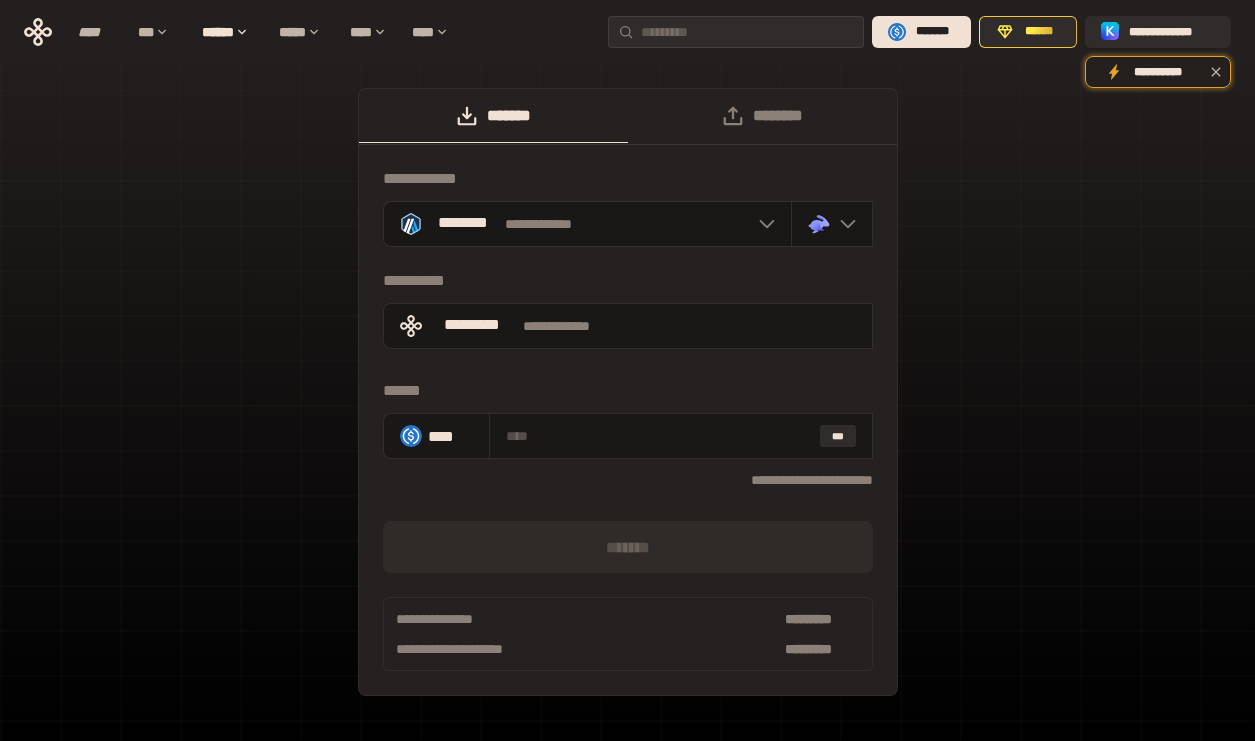 click on "**********" at bounding box center [627, 402] 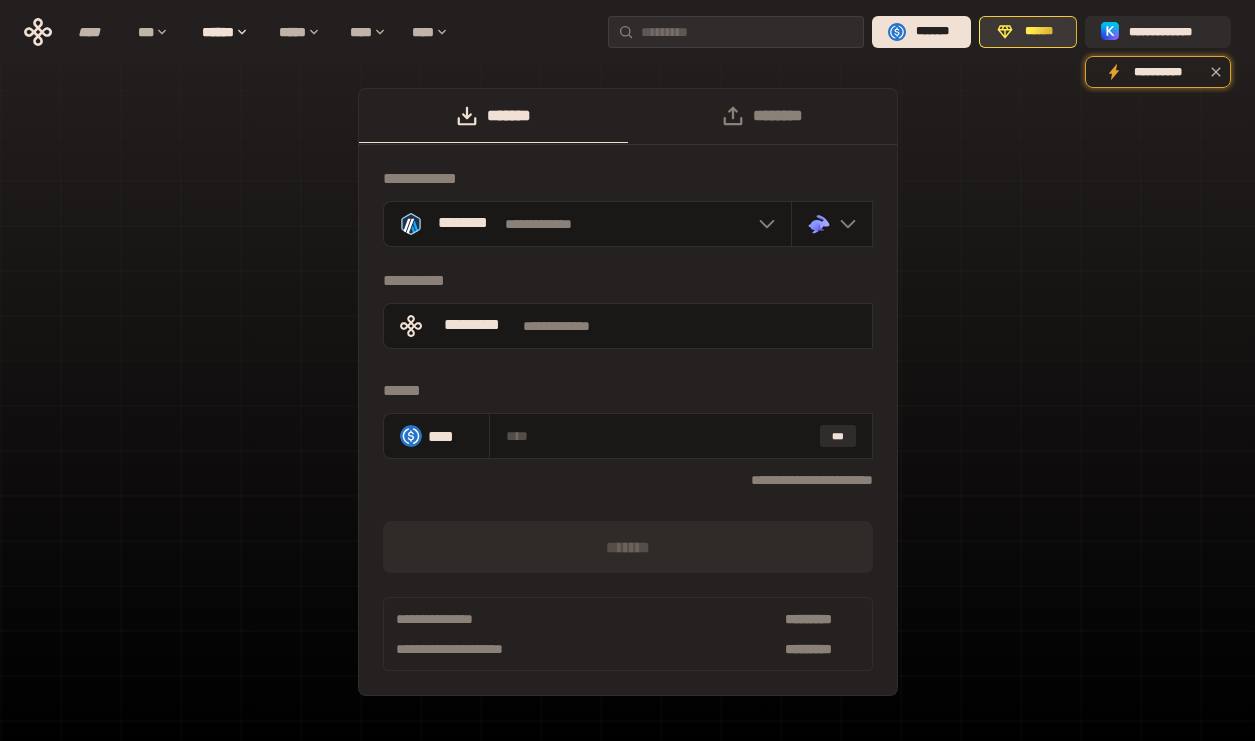 click on "******" at bounding box center (1028, 32) 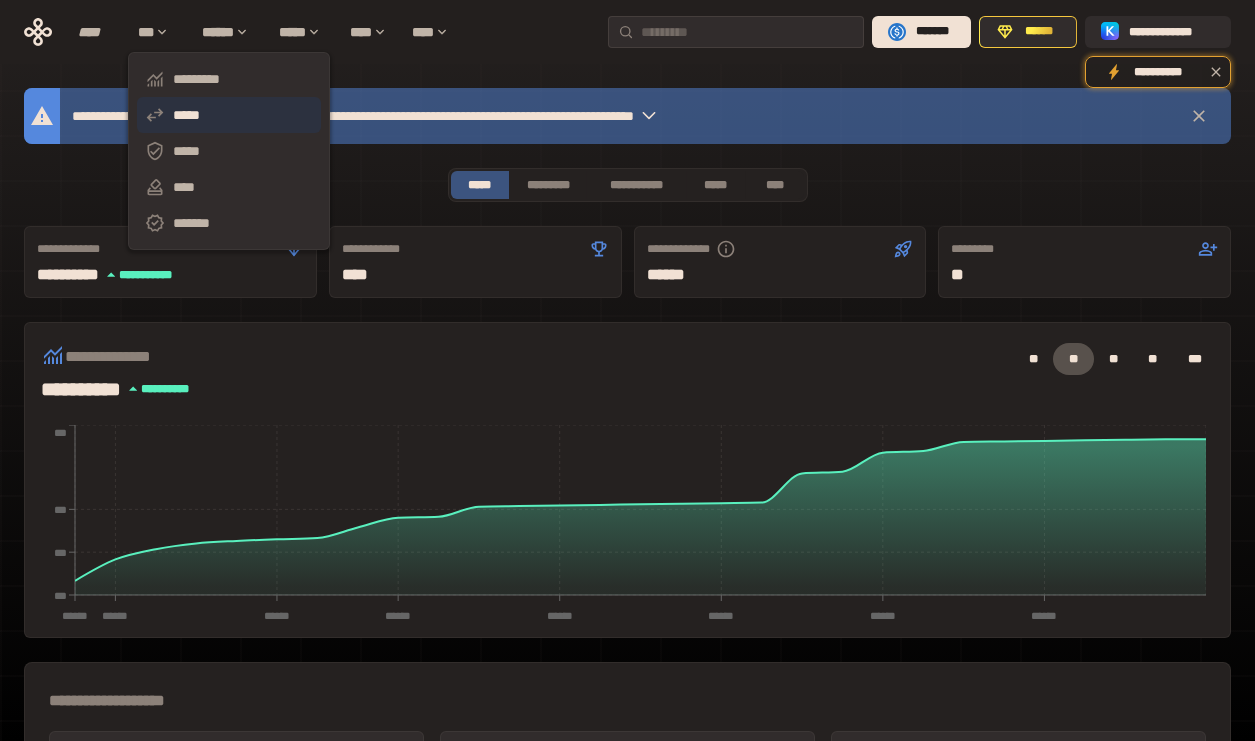 click 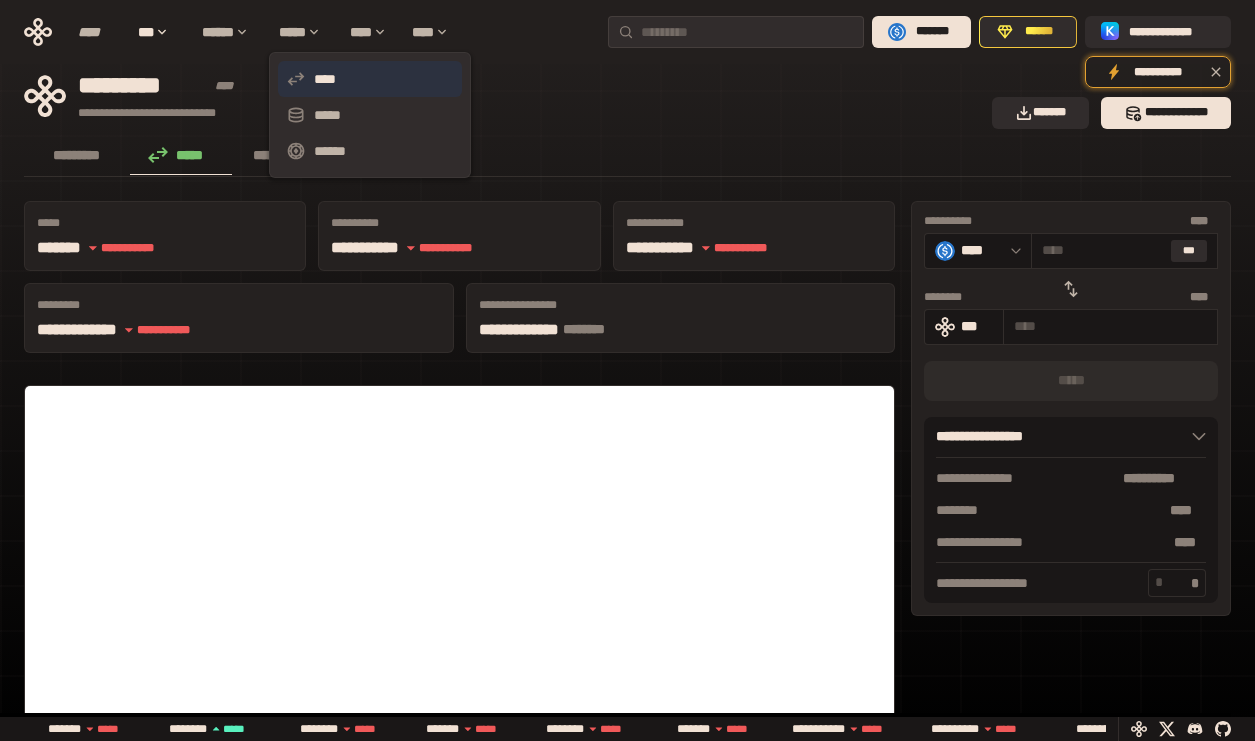 click on "****" at bounding box center [370, 79] 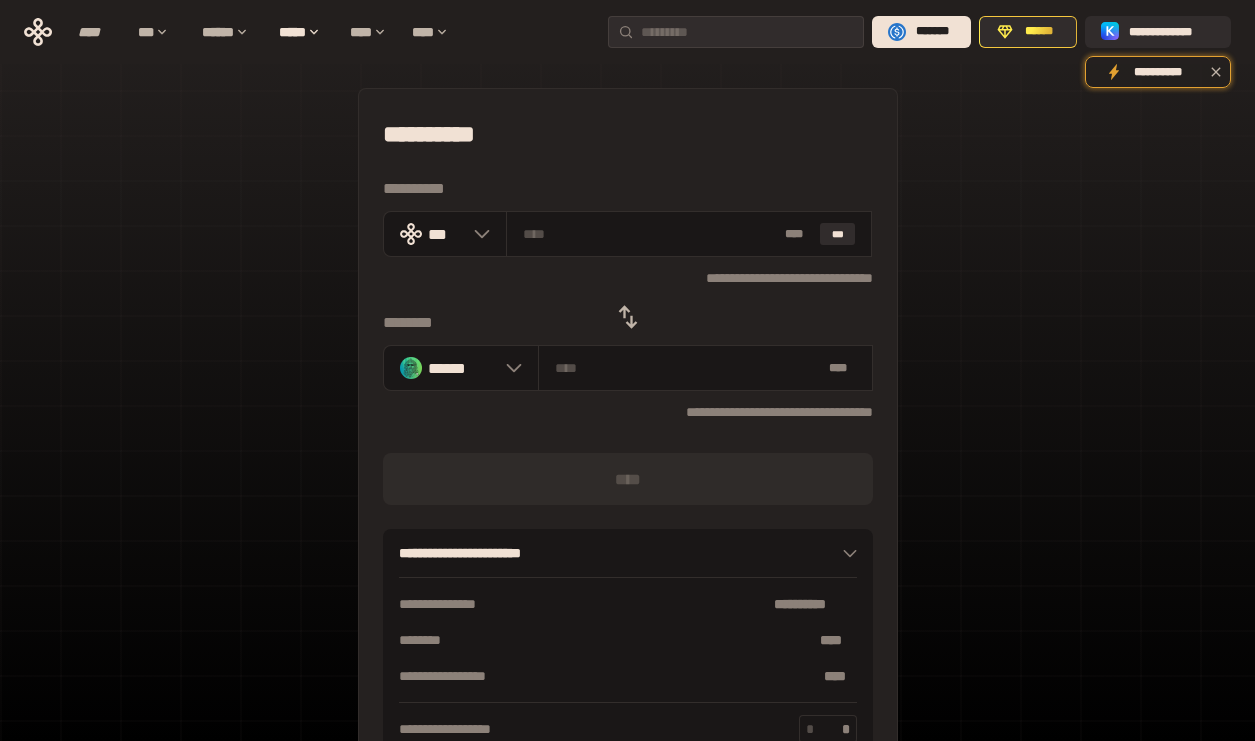 click at bounding box center [628, 317] 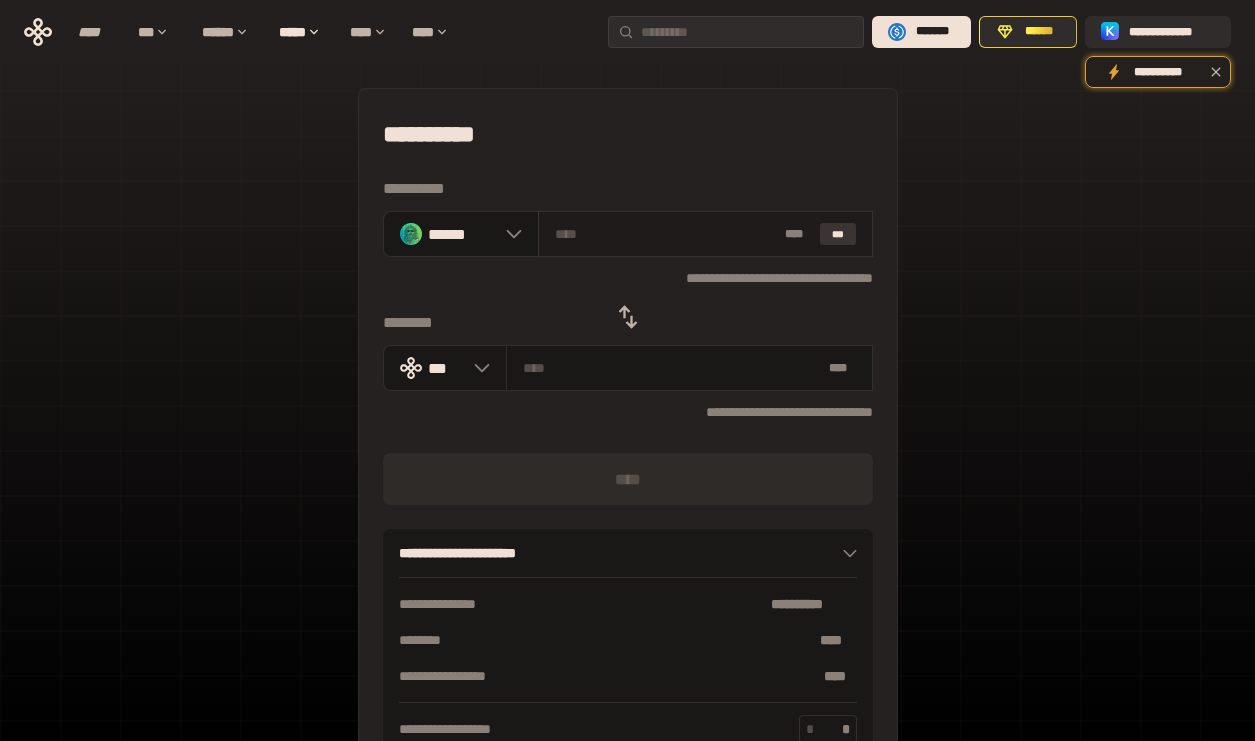 click on "***" at bounding box center [838, 234] 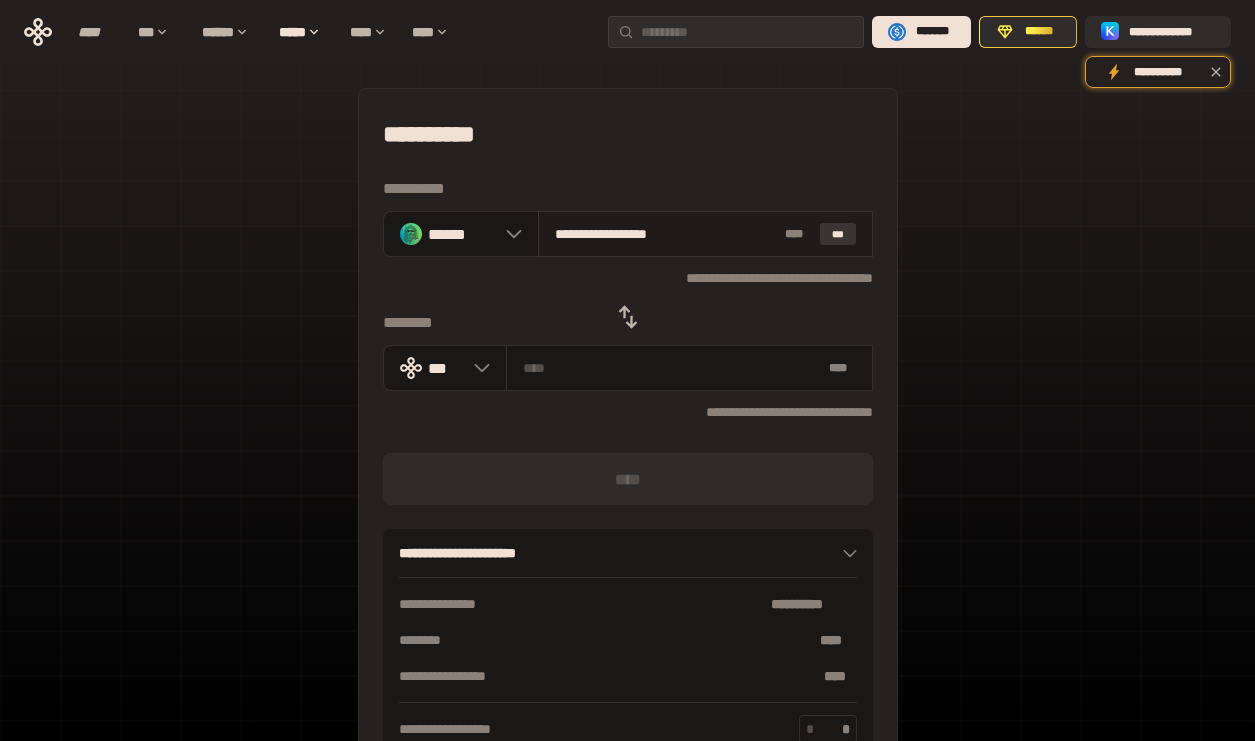 type on "**********" 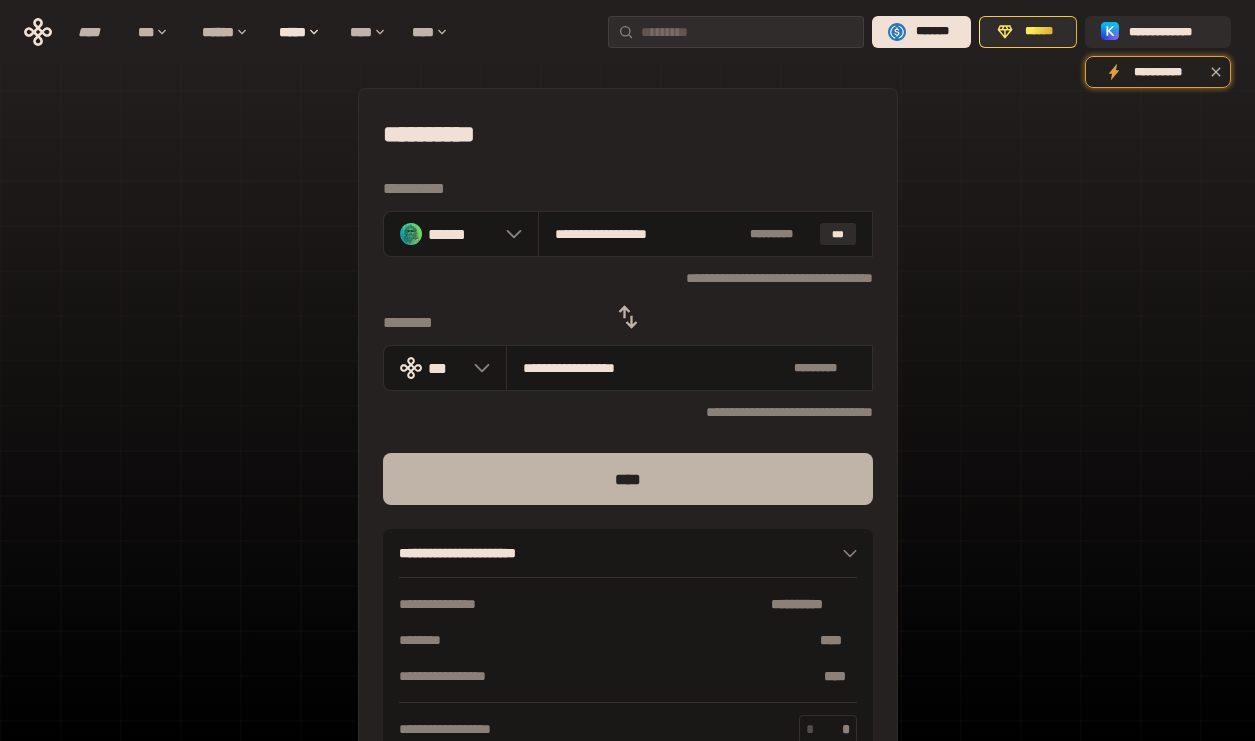click on "****" at bounding box center [628, 479] 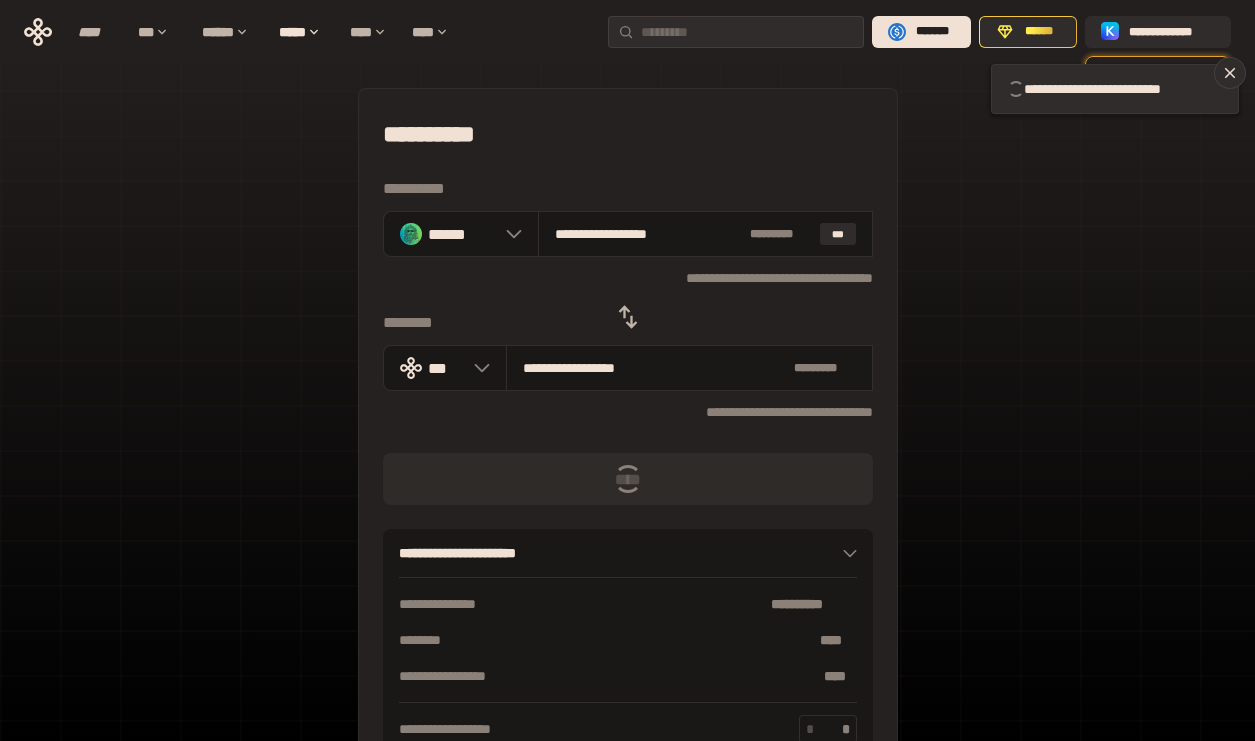 type 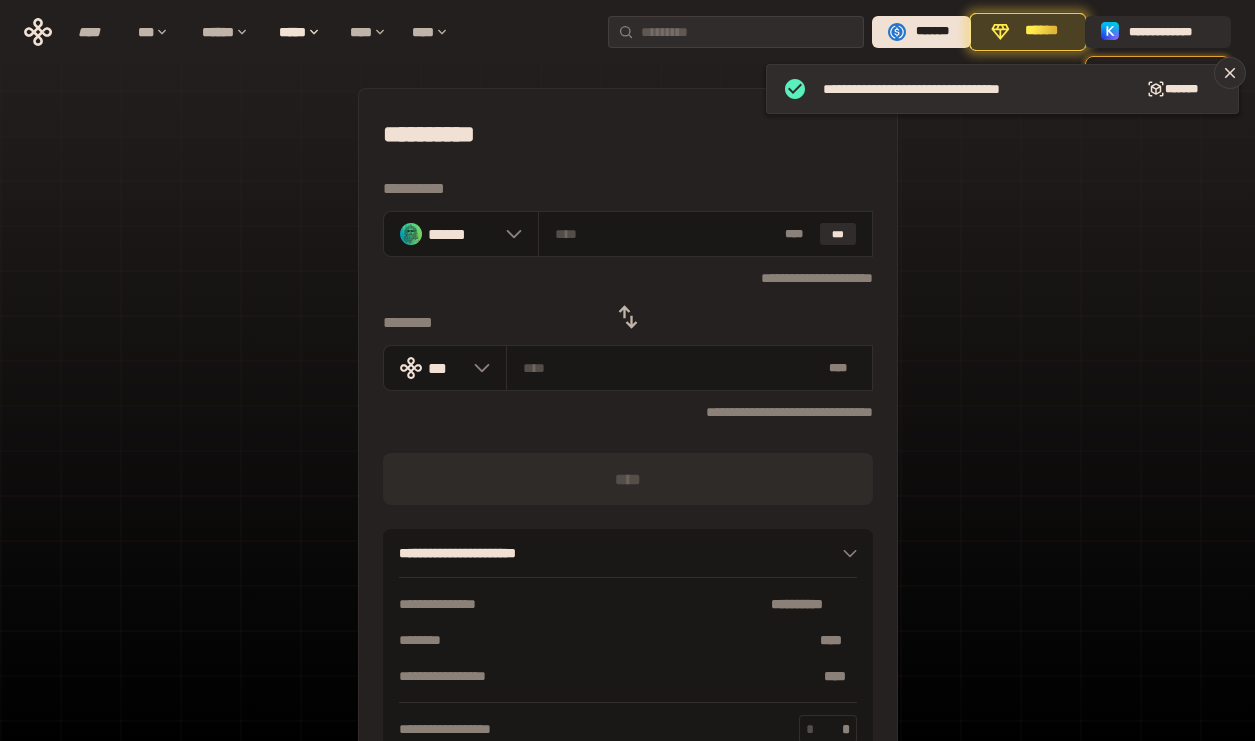 click 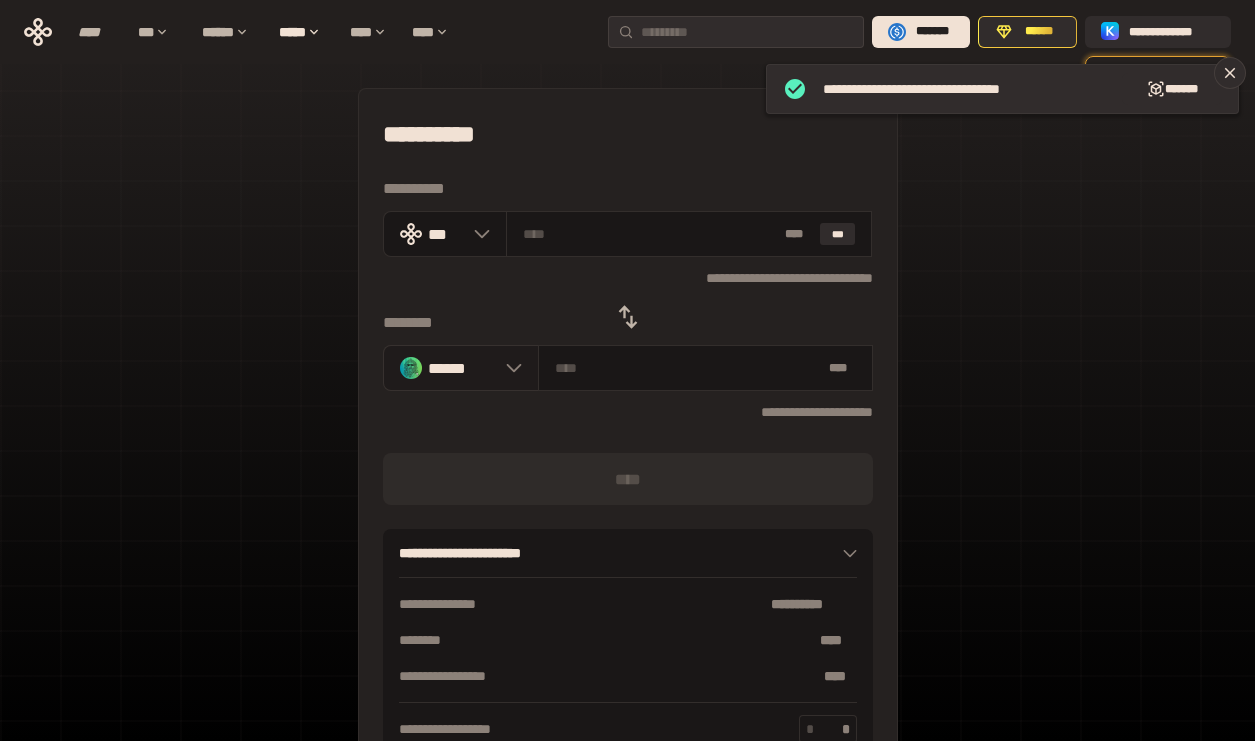 click at bounding box center (509, 368) 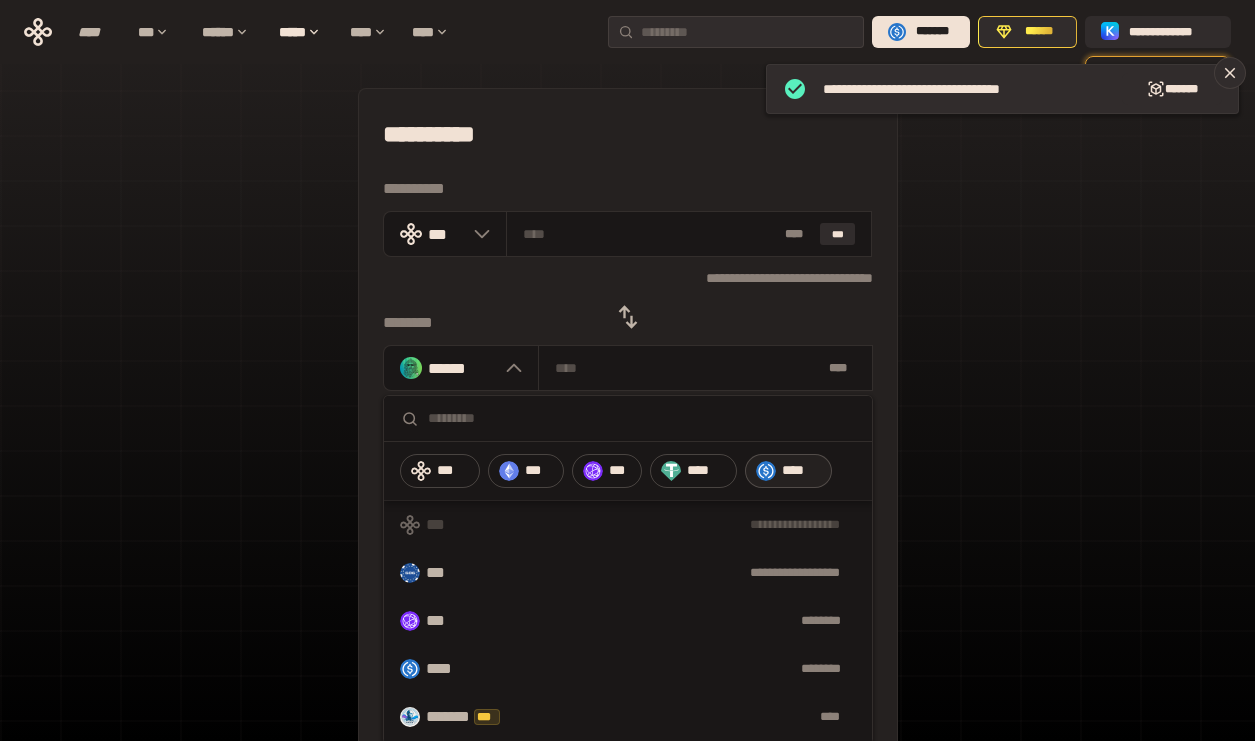 click at bounding box center (766, 471) 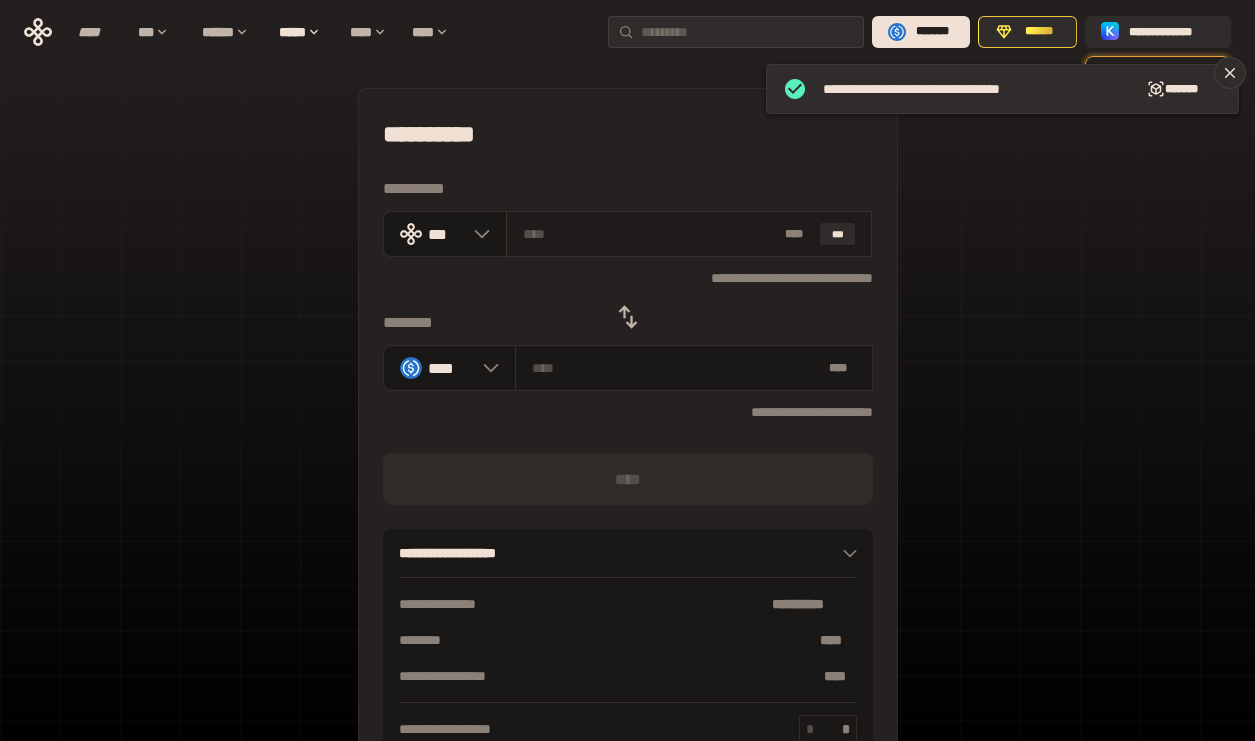 click at bounding box center (650, 234) 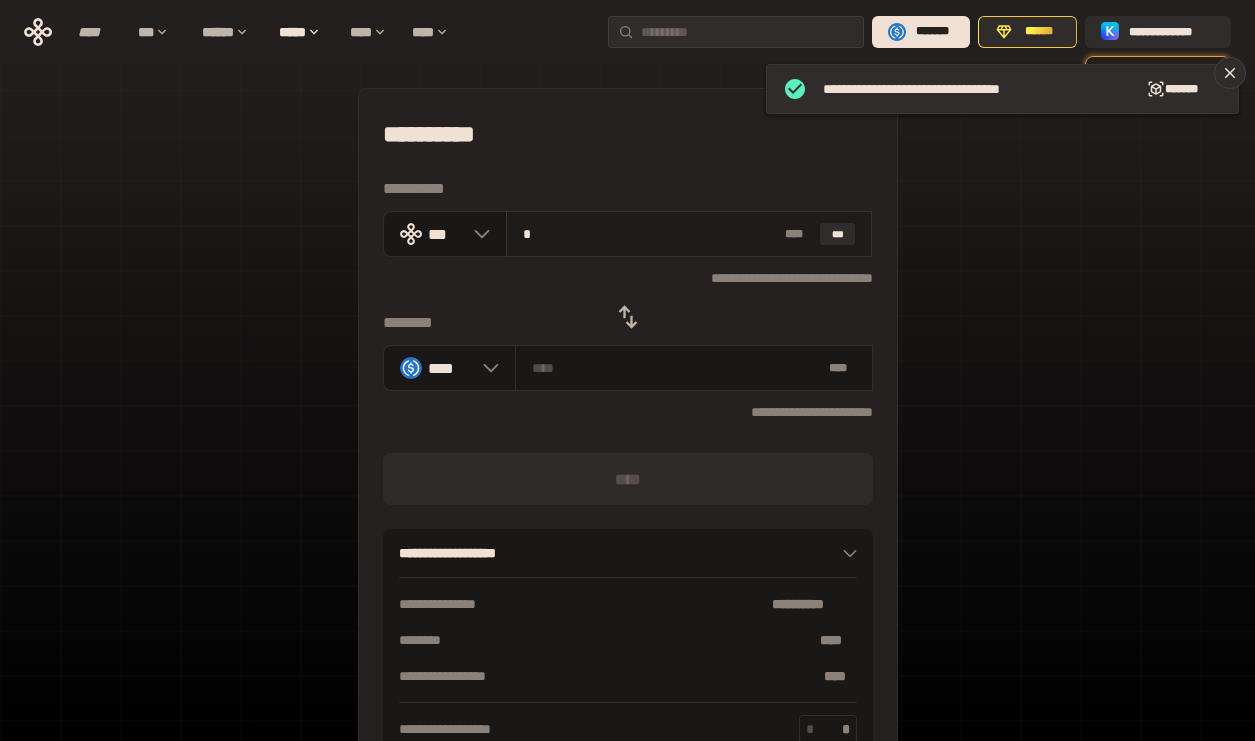type on "********" 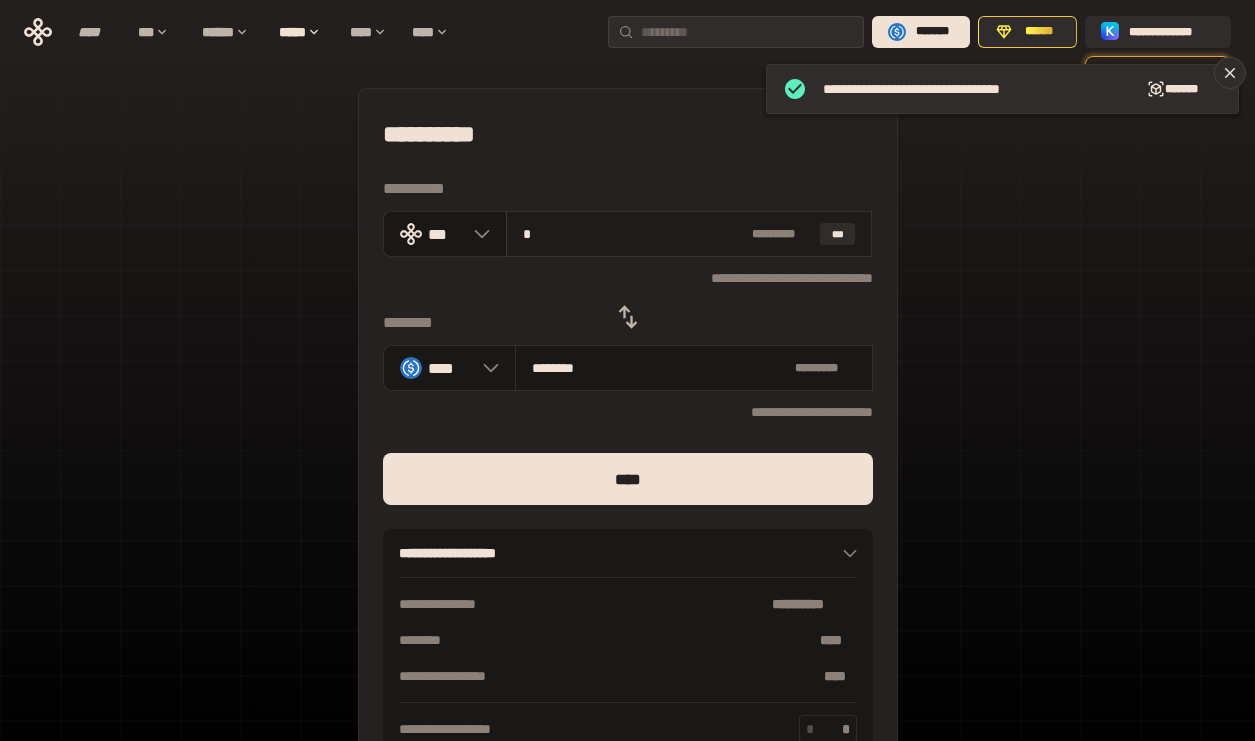 type on "**" 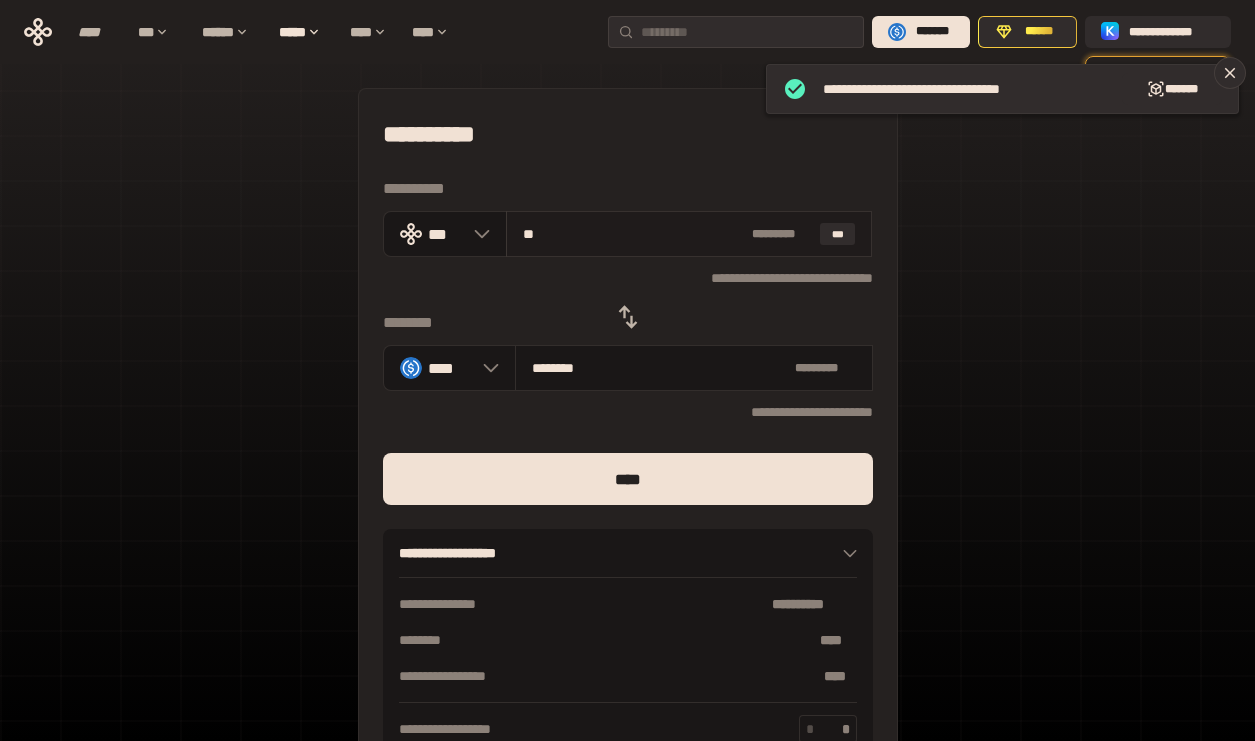 type on "********" 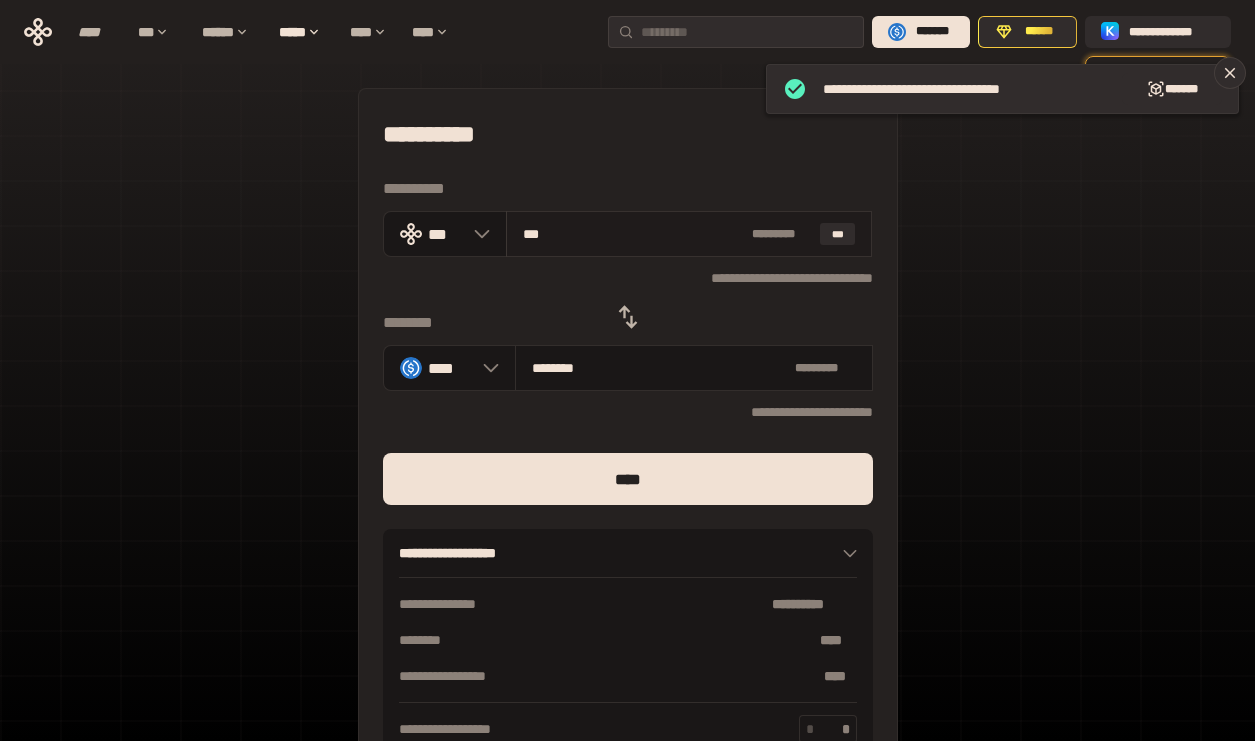 type on "*********" 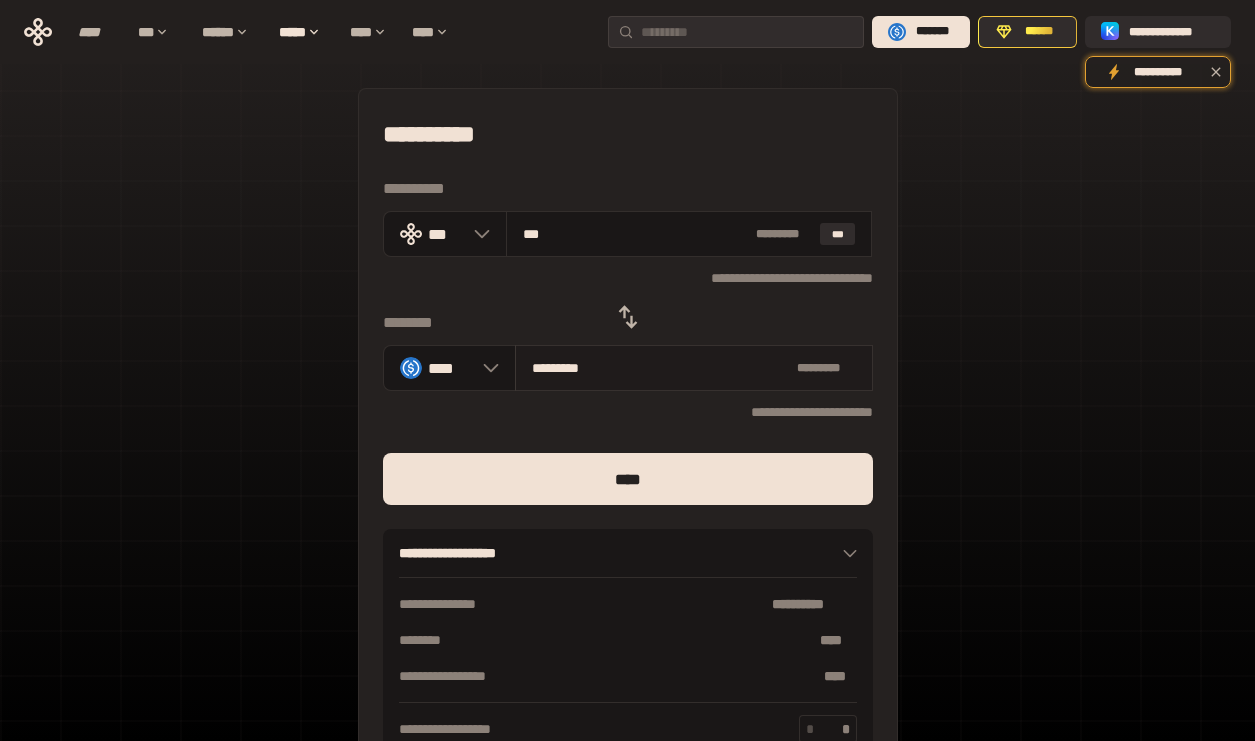 type on "***" 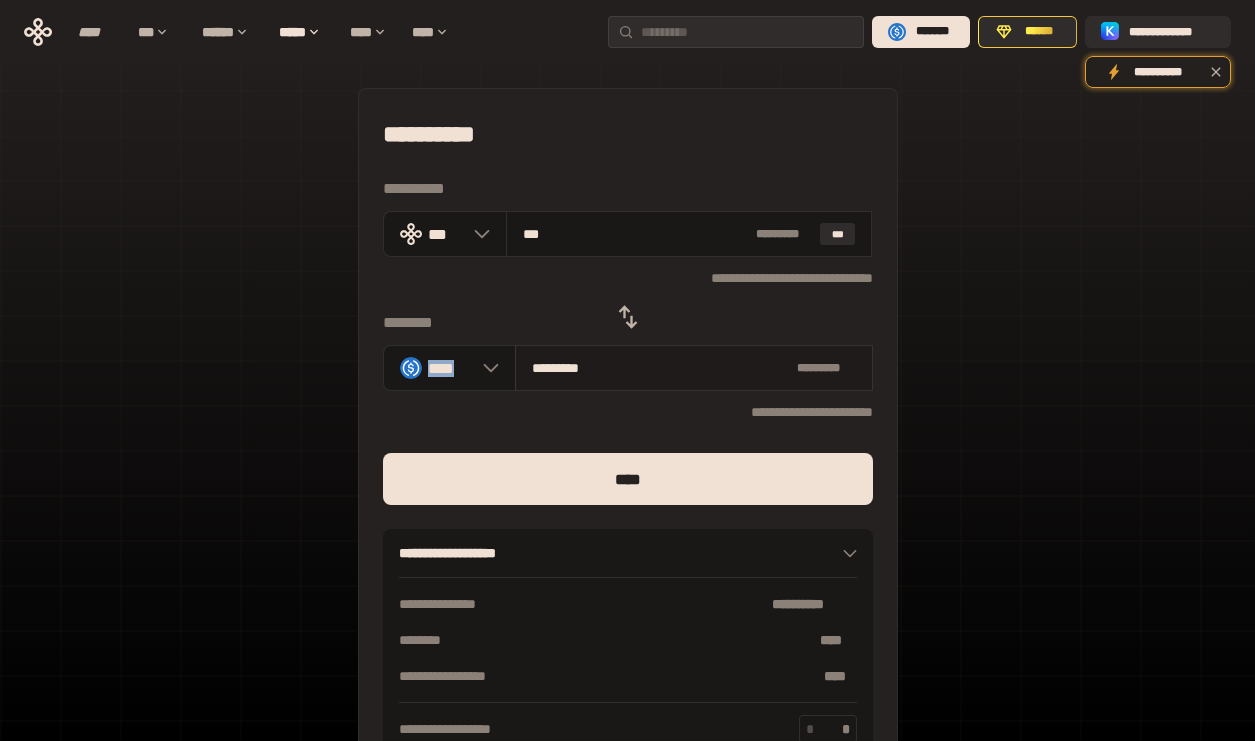 click on "********* * *******" at bounding box center [694, 368] 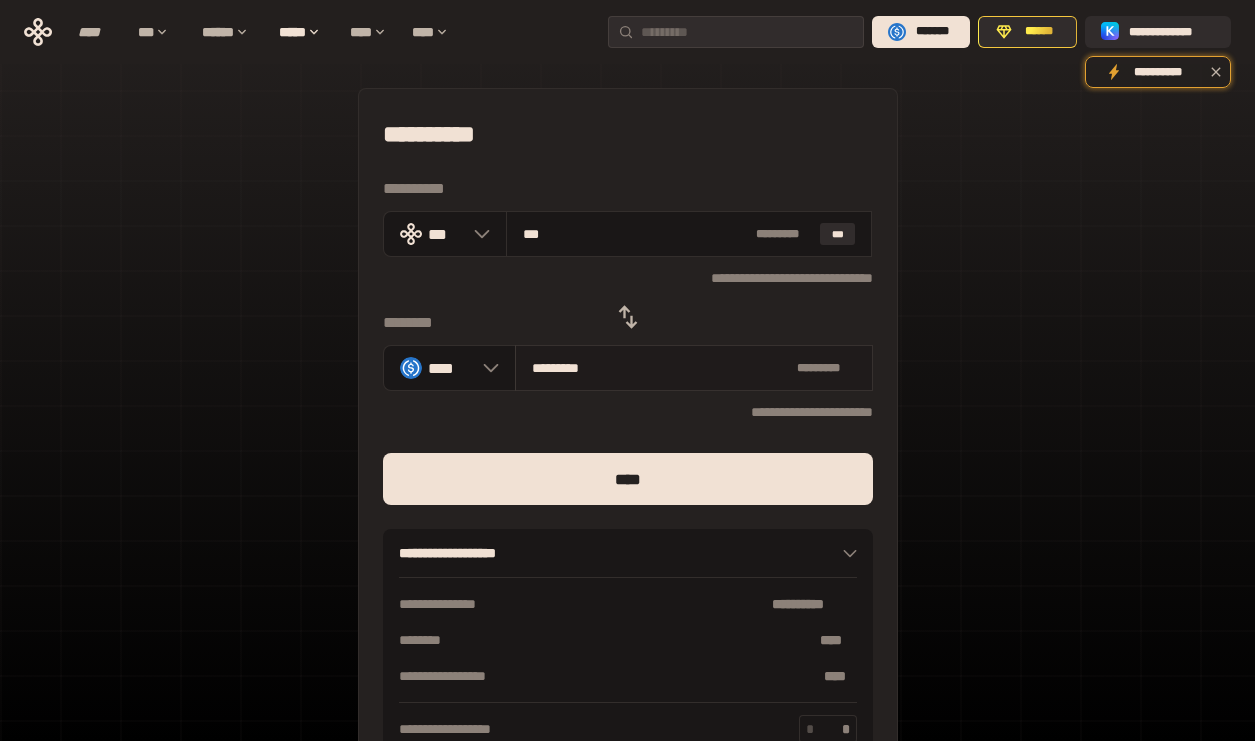 click on "*********" at bounding box center [660, 368] 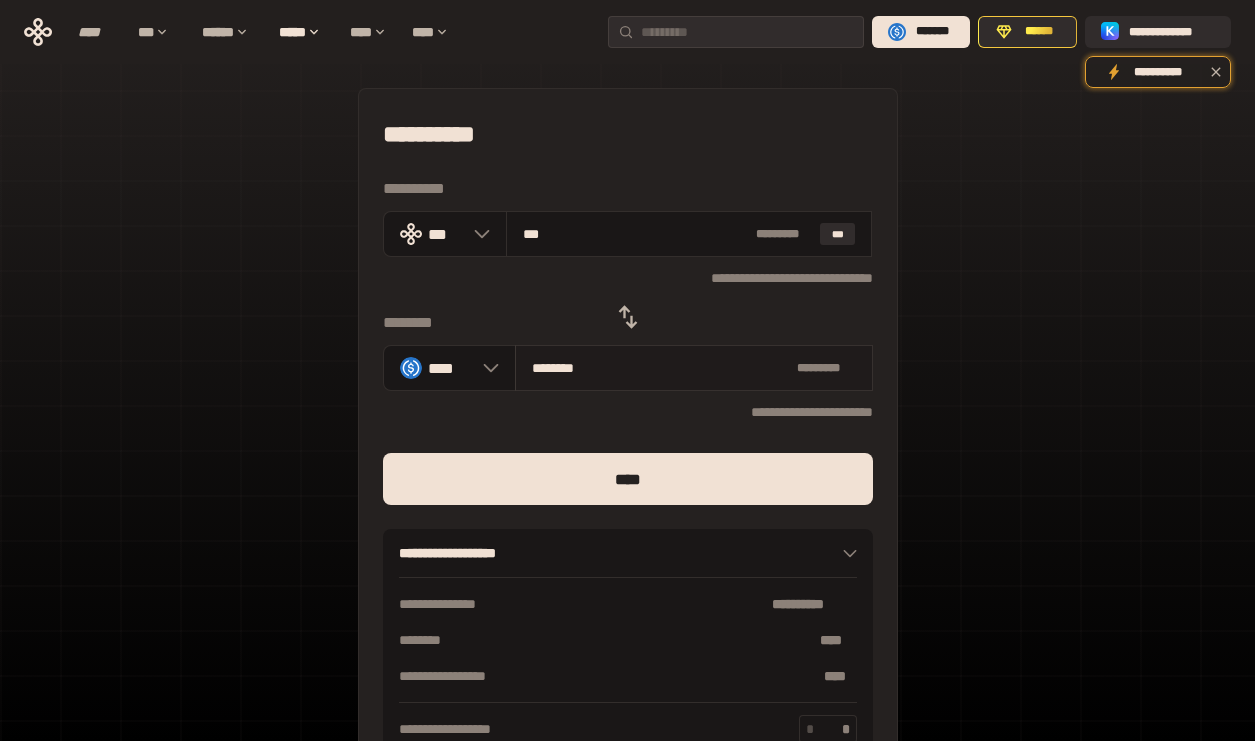 type on "**********" 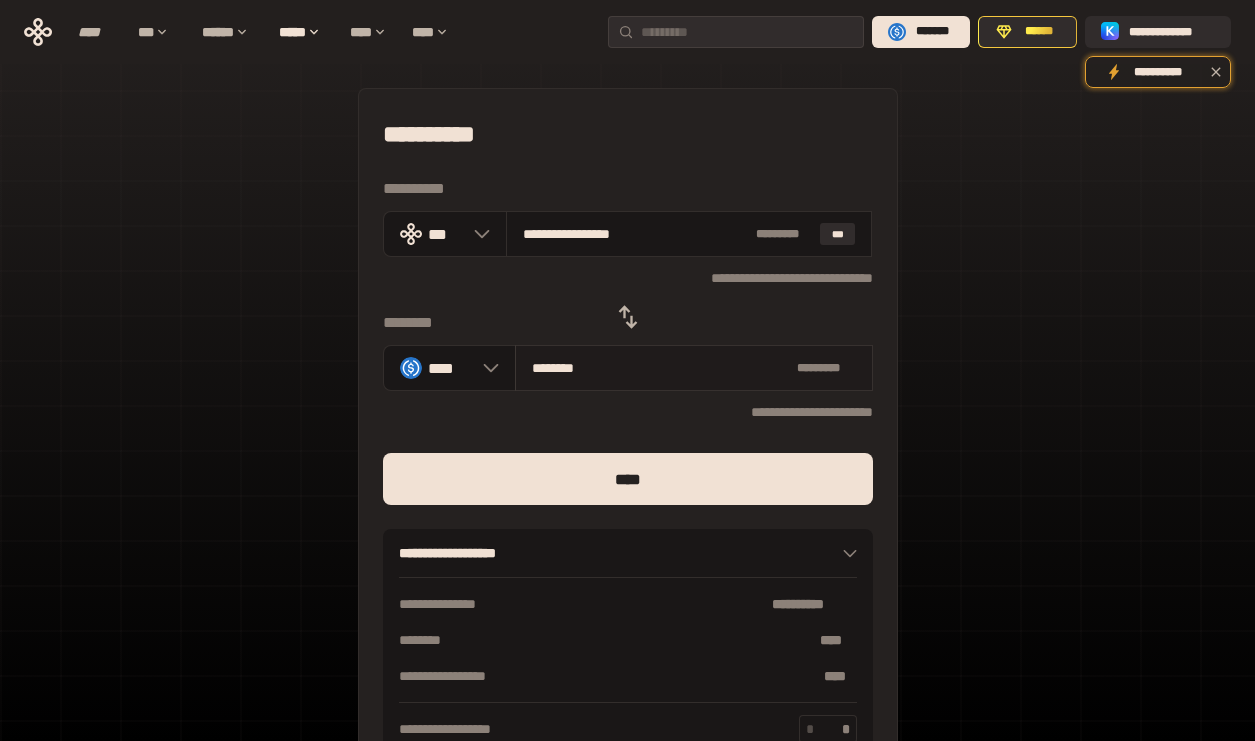 type on "*******" 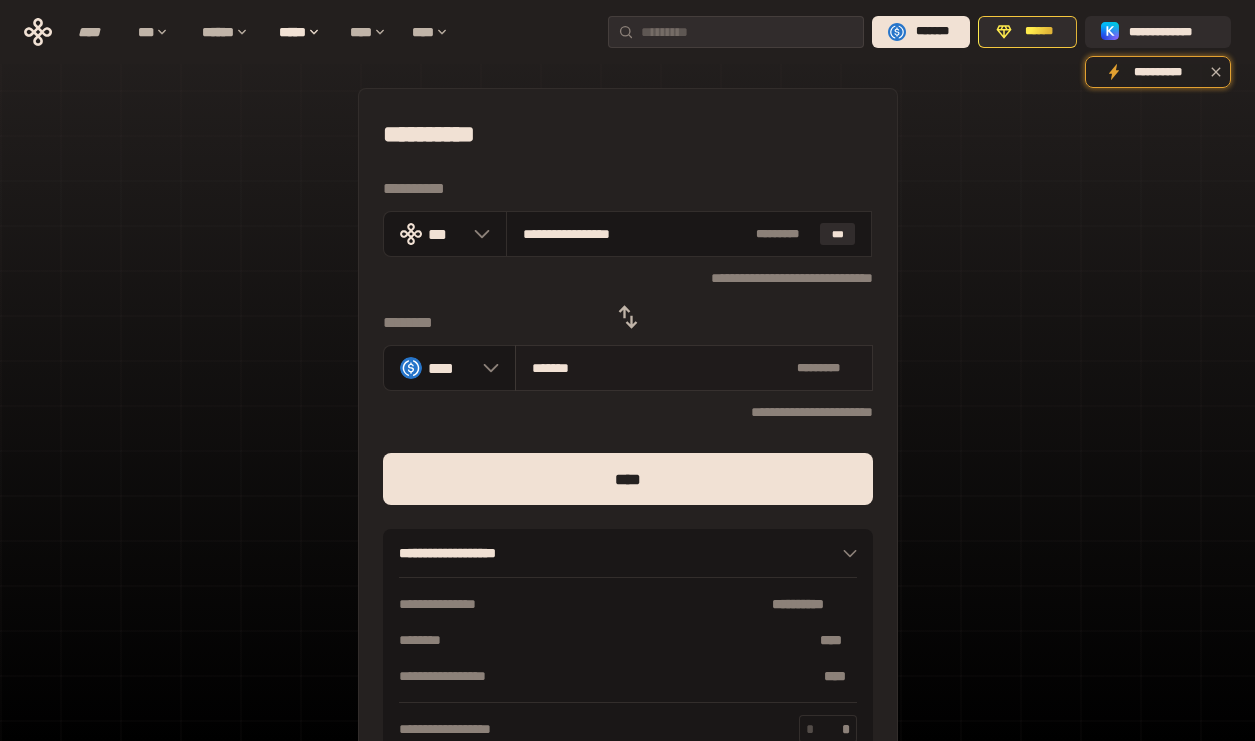 type on "**********" 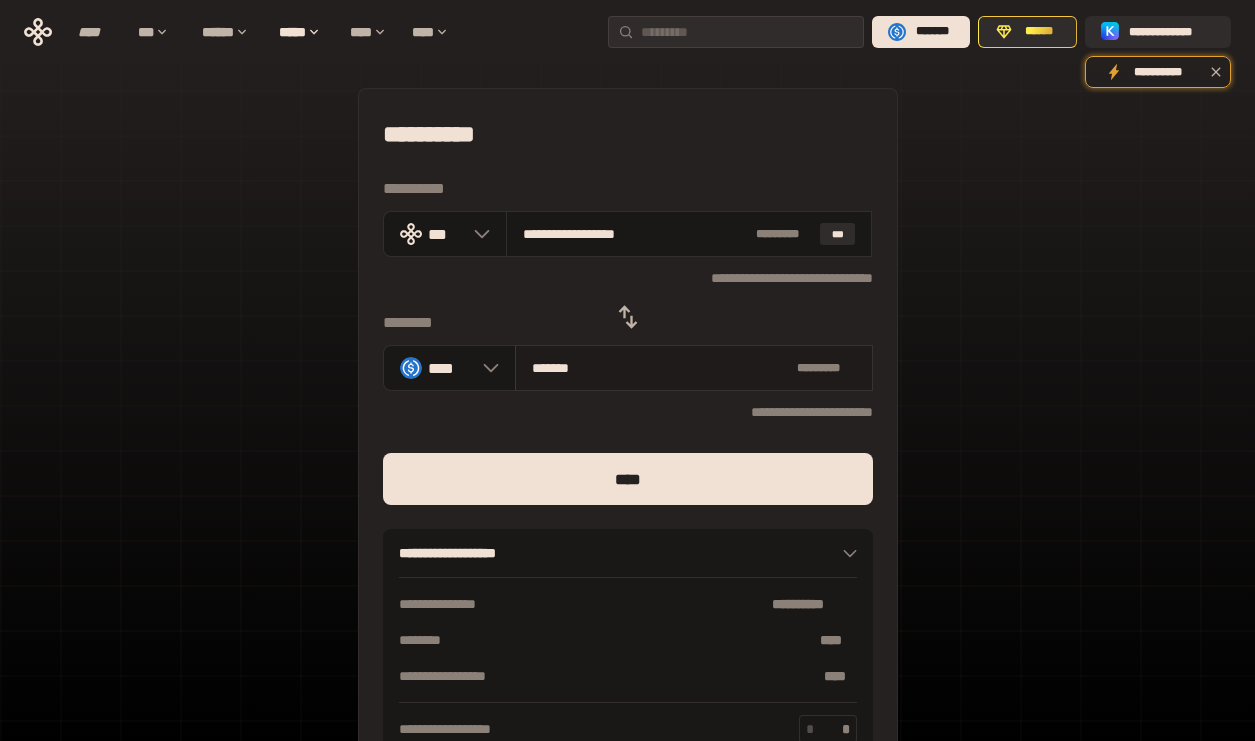 type on "******" 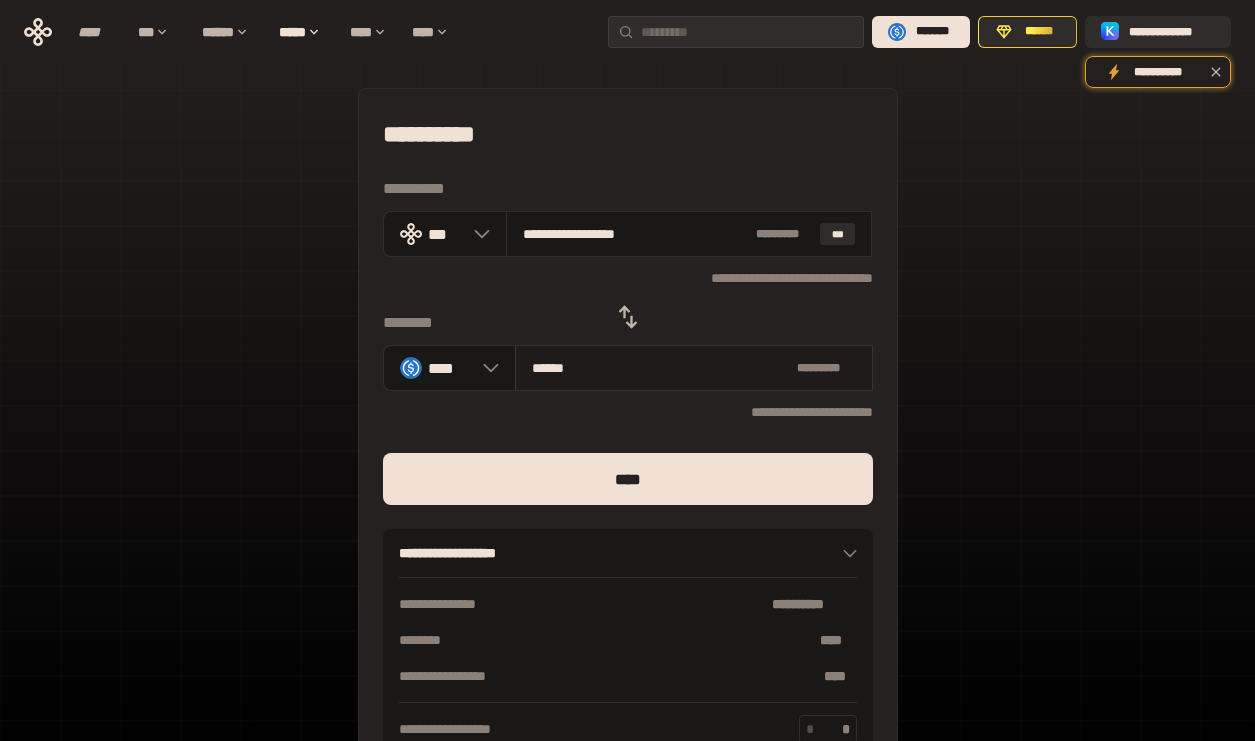 type on "**********" 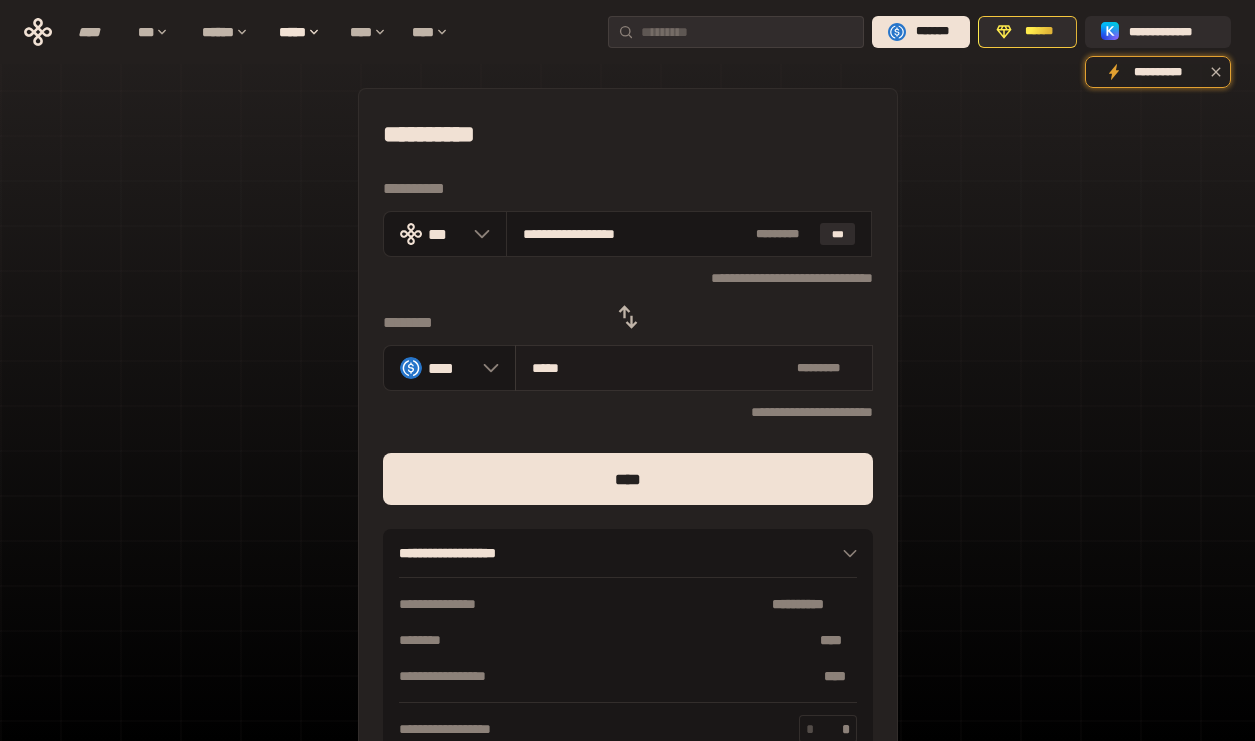 type on "**********" 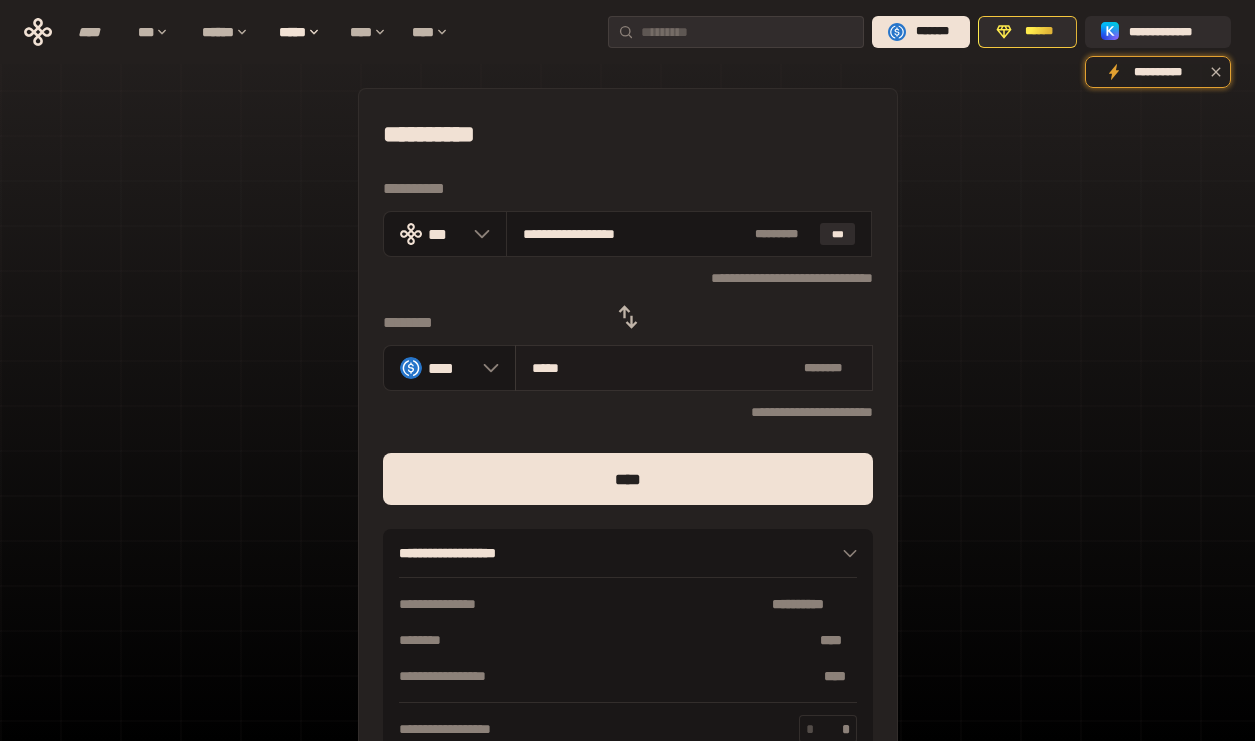 type on "****" 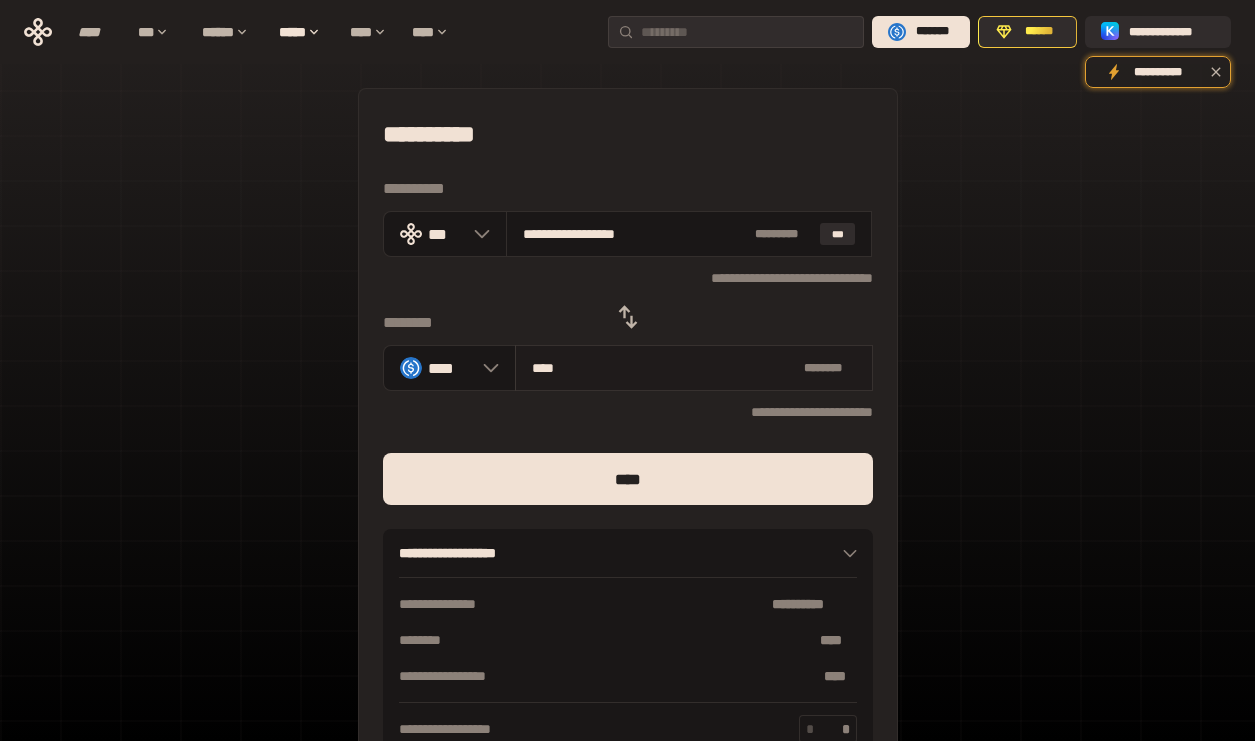 type on "**********" 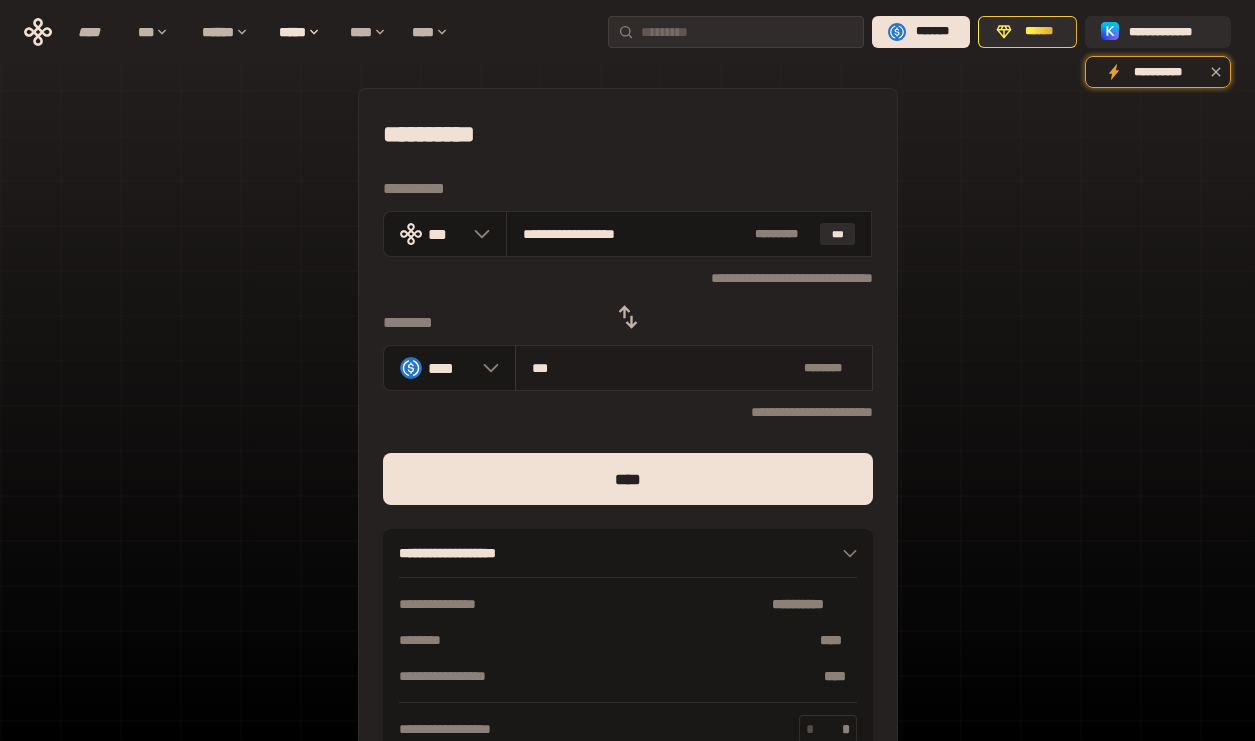 type on "**********" 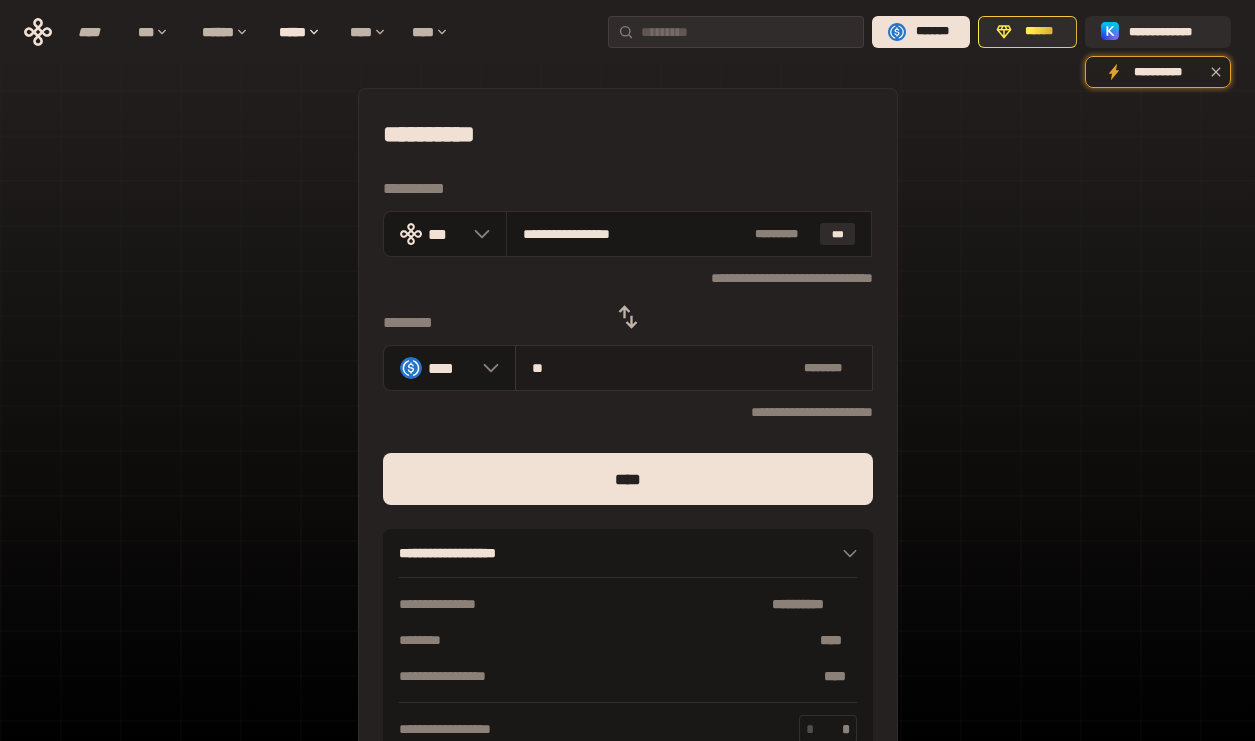 type on "*" 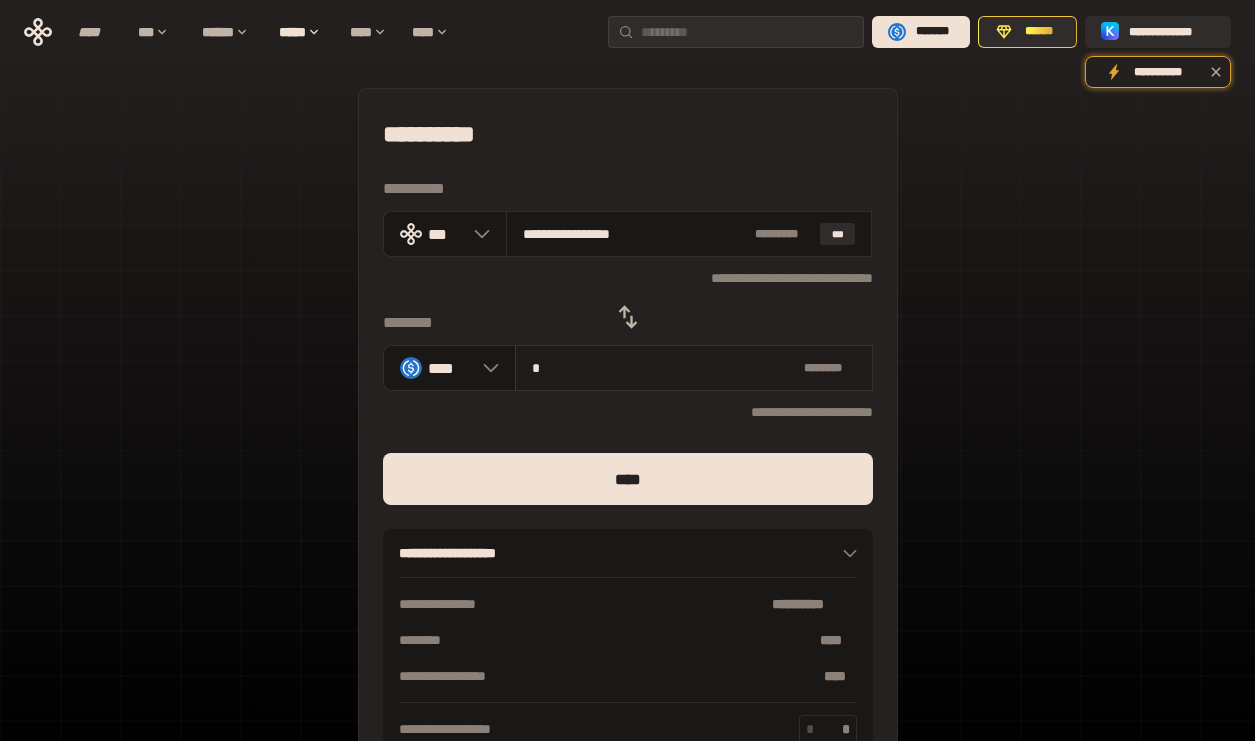 type on "**********" 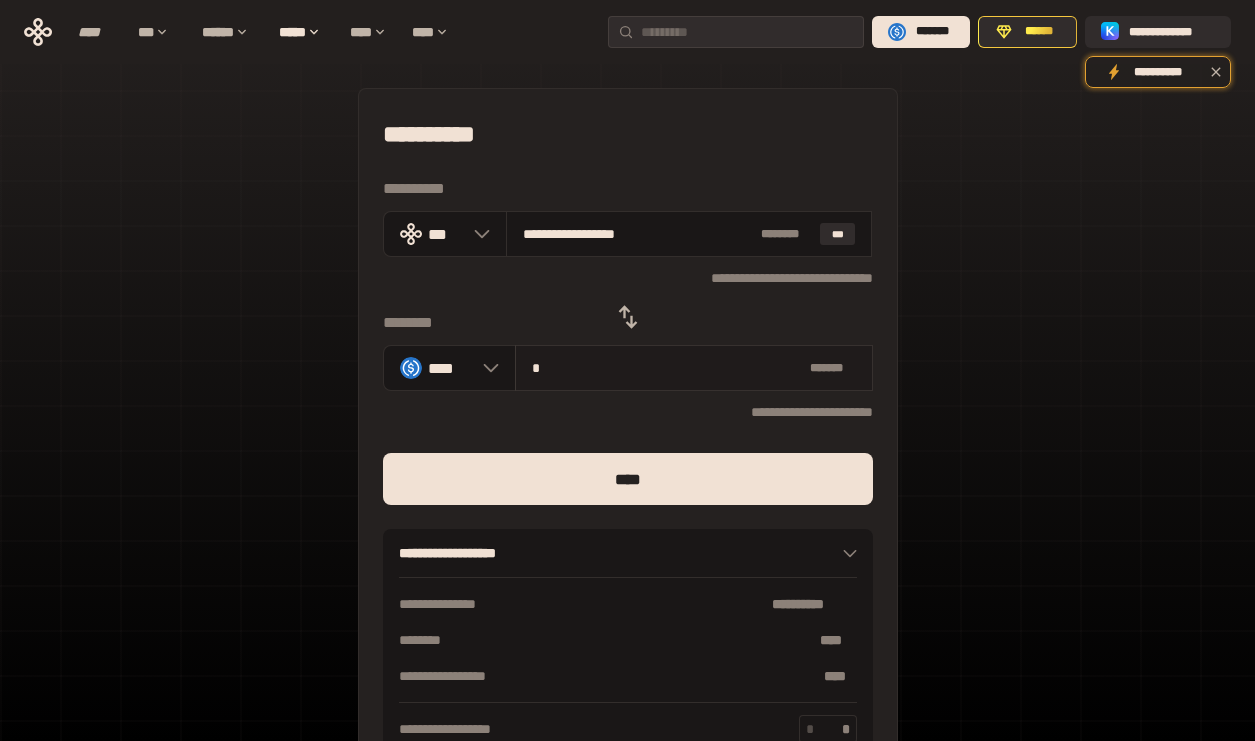 type on "**" 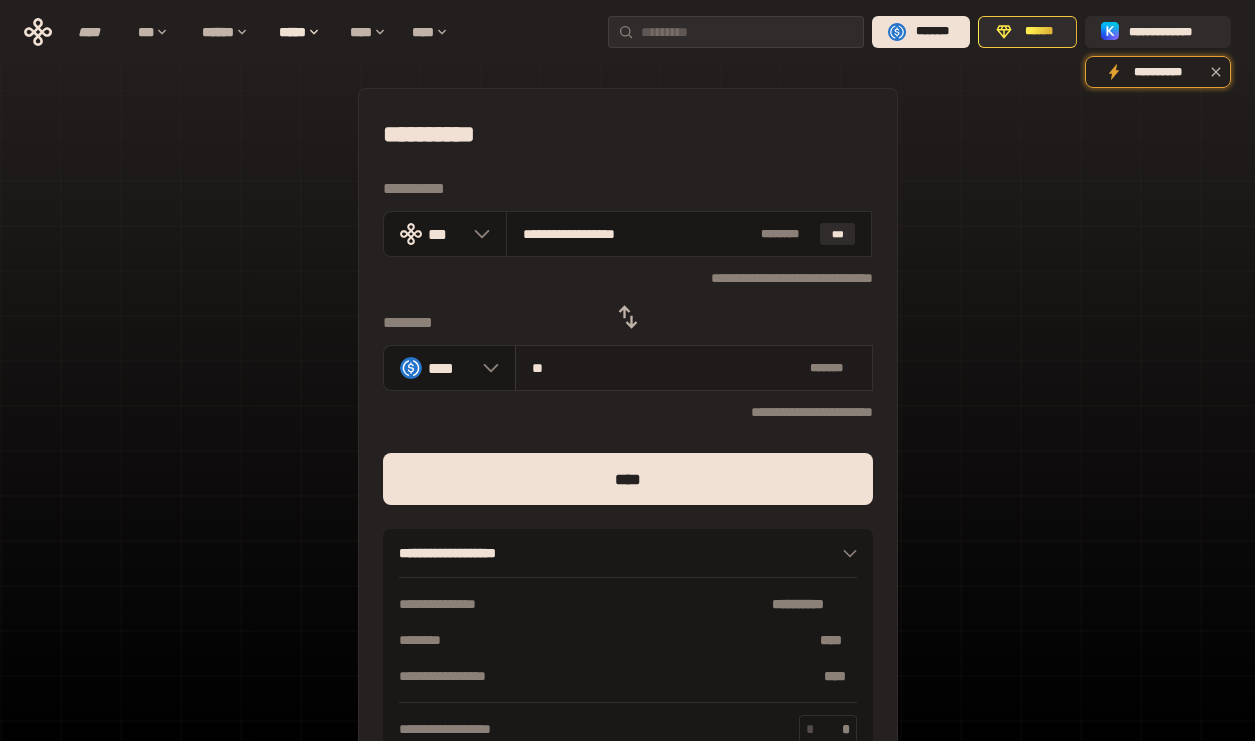 type on "**********" 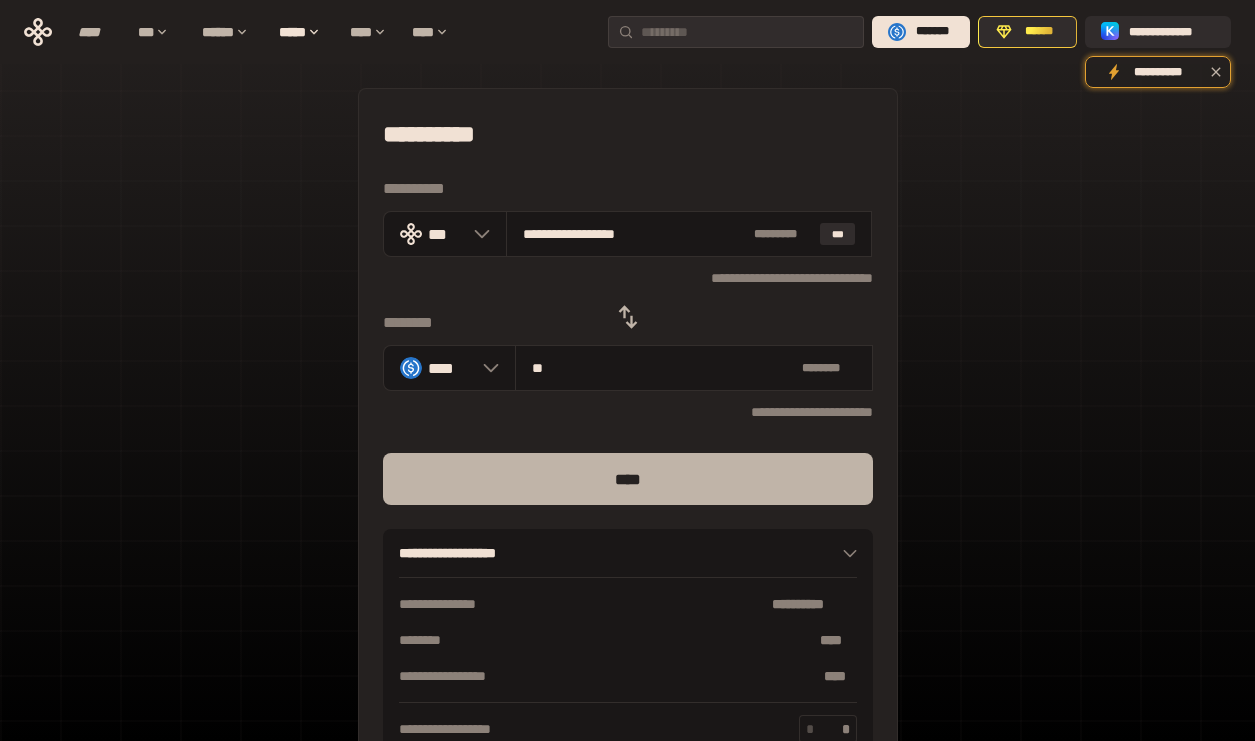 type on "**" 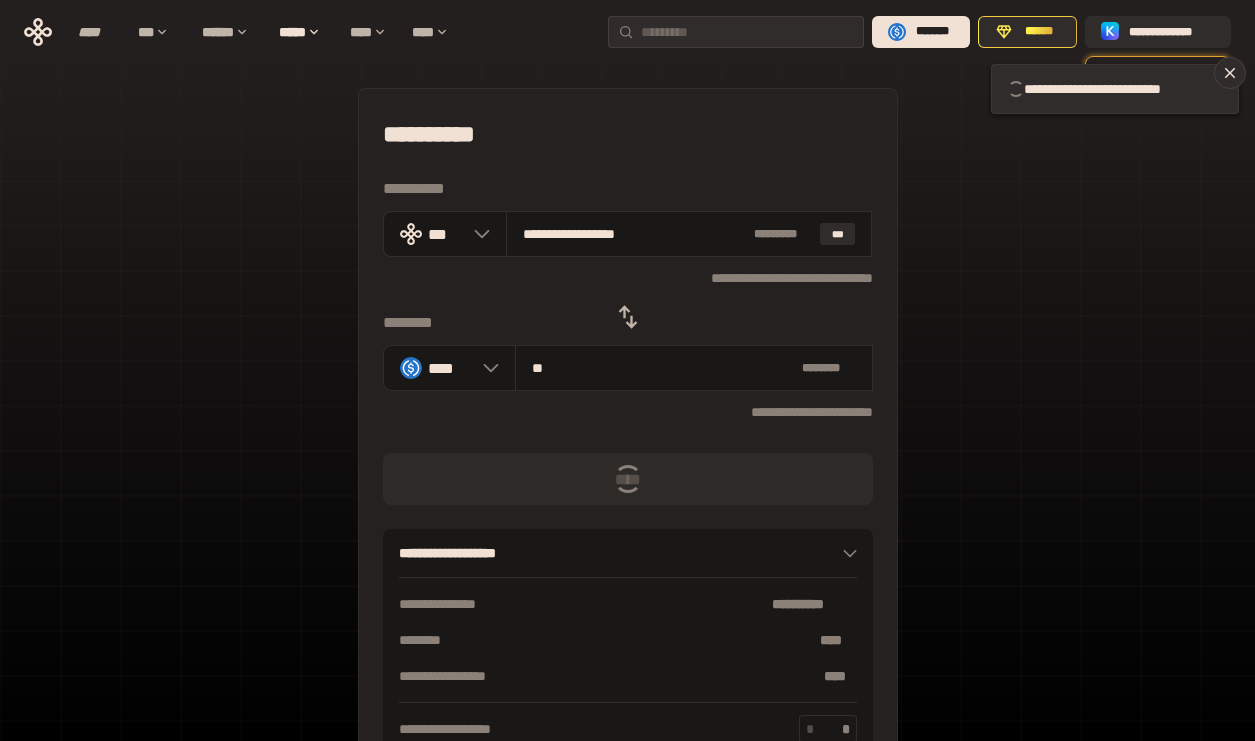 type 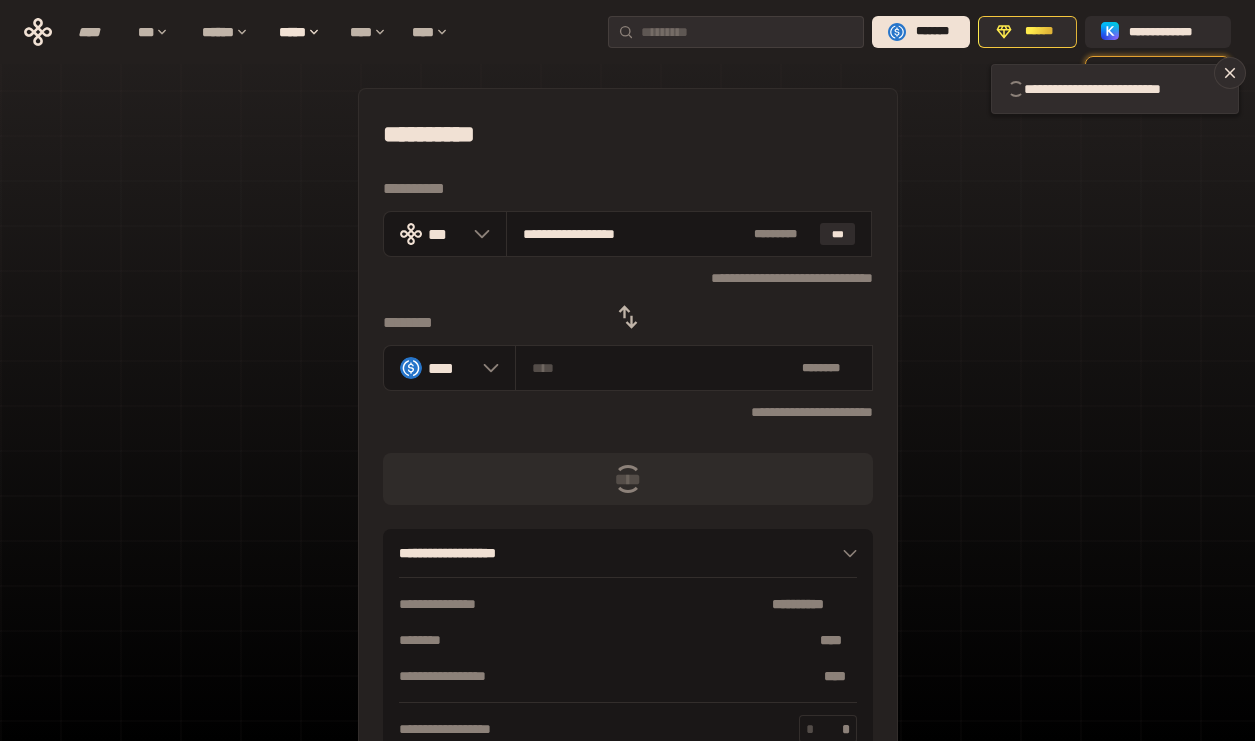 type 